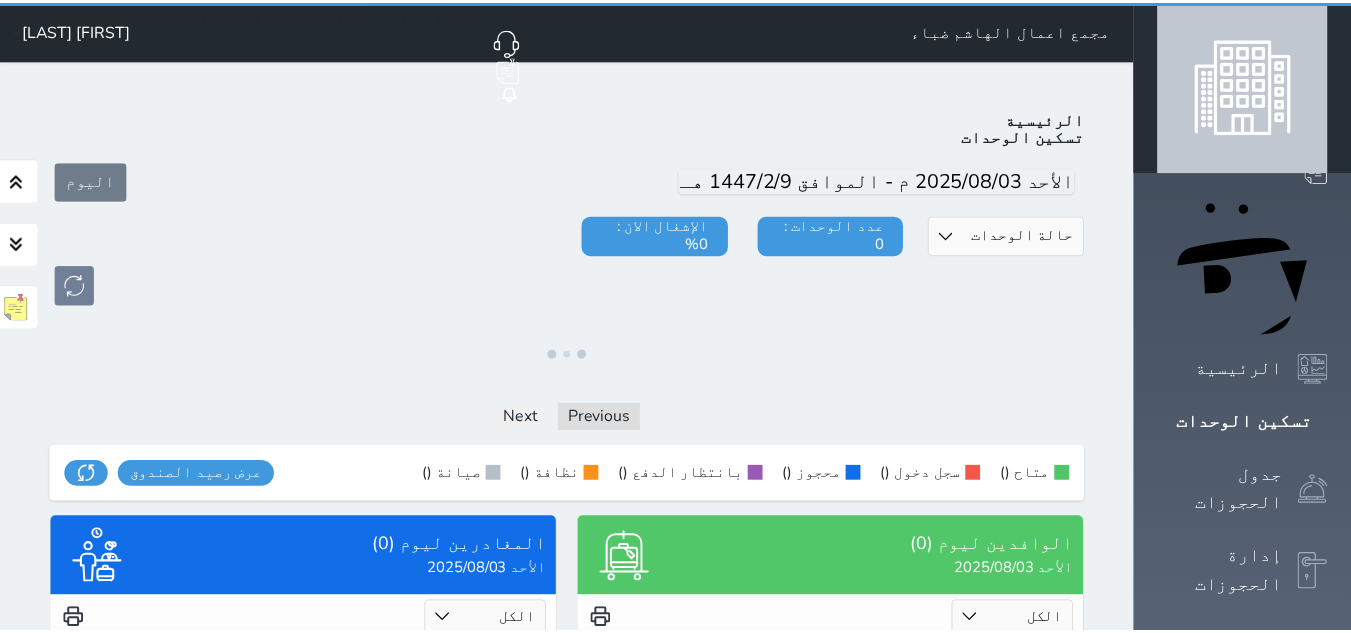 scroll, scrollTop: 0, scrollLeft: 0, axis: both 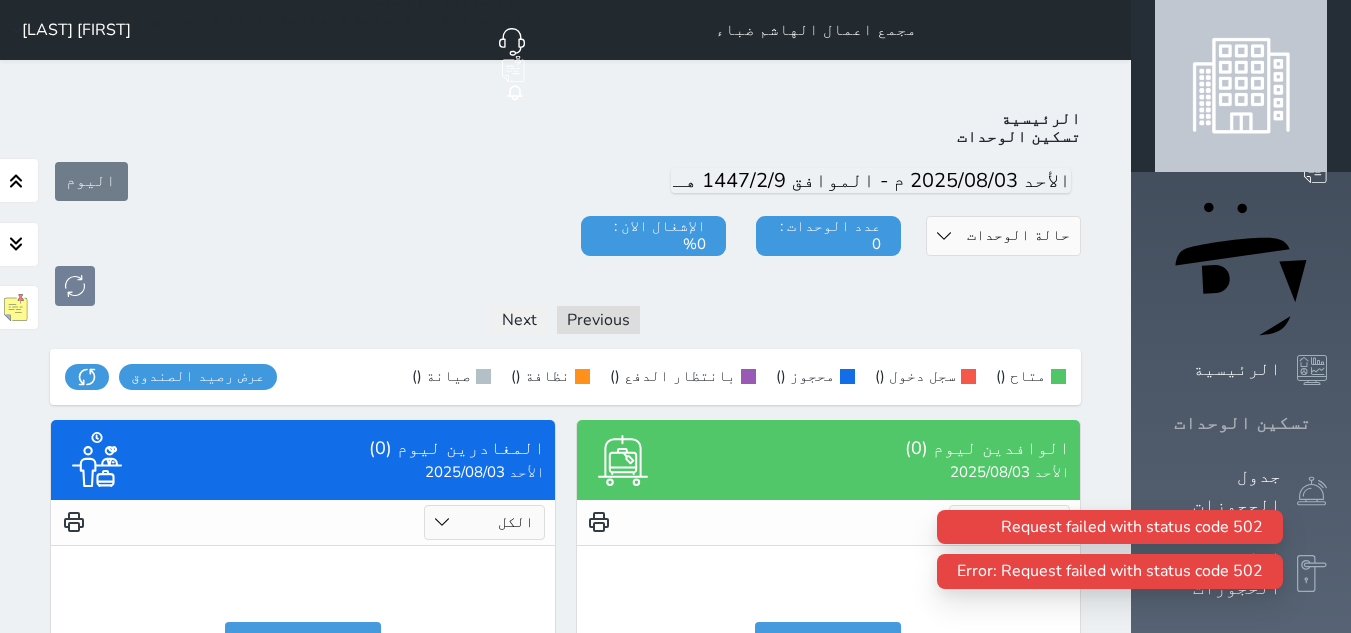 click on "تسكين الوحدات" at bounding box center [1242, 423] 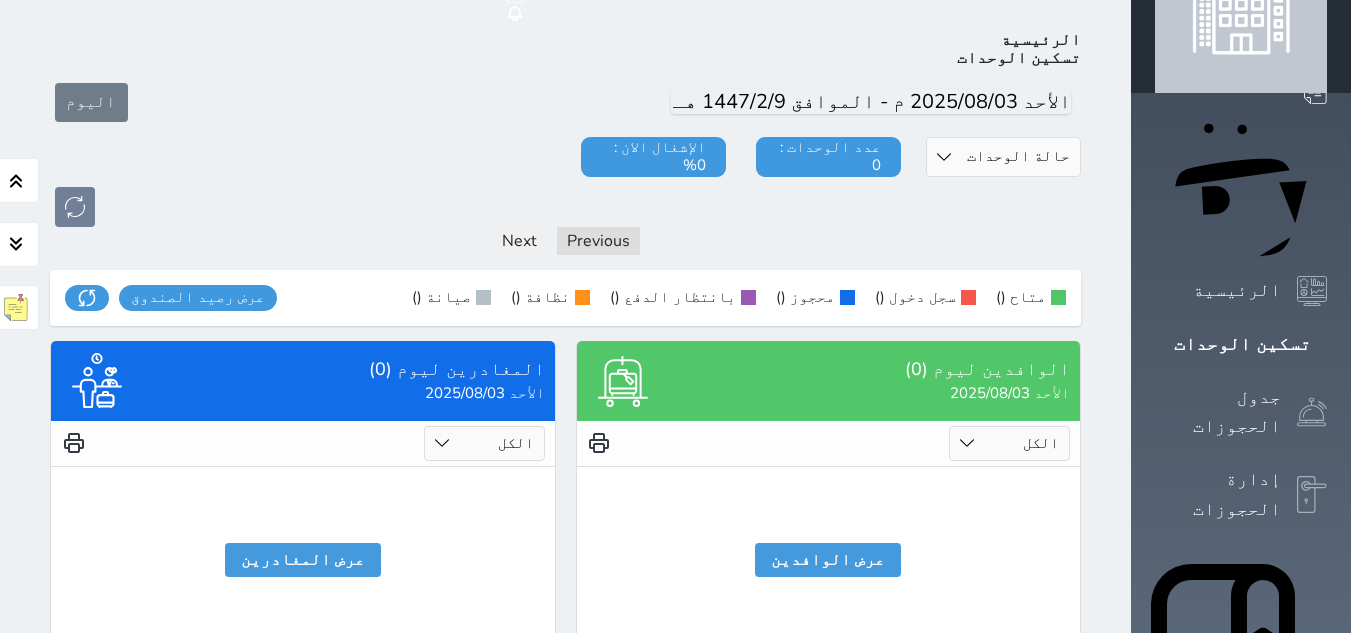 scroll, scrollTop: 70, scrollLeft: 0, axis: vertical 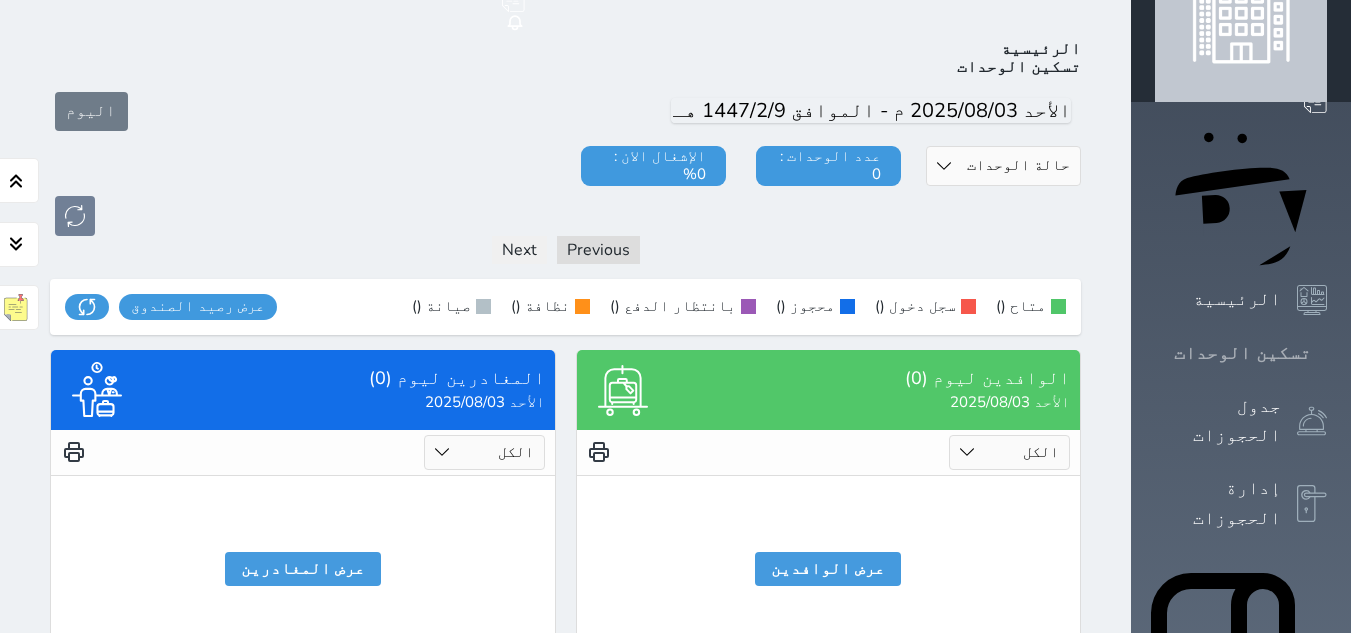 click on "تسكين الوحدات" at bounding box center [1242, 353] 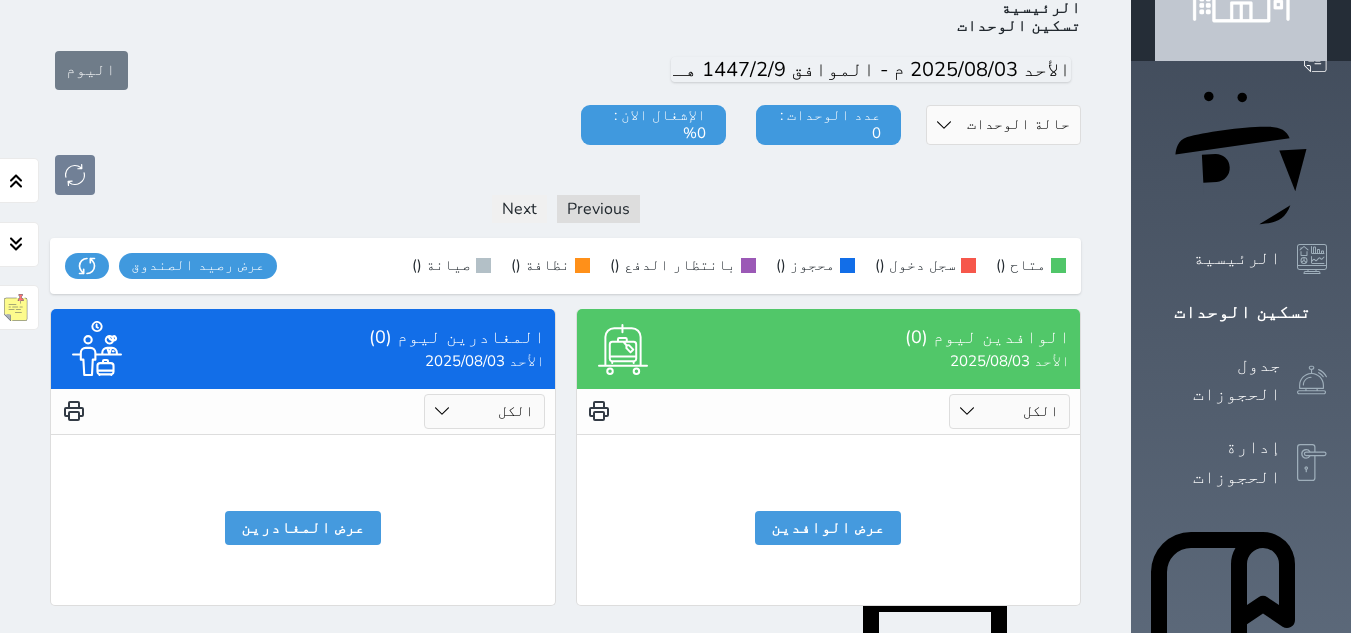 scroll, scrollTop: 0, scrollLeft: 0, axis: both 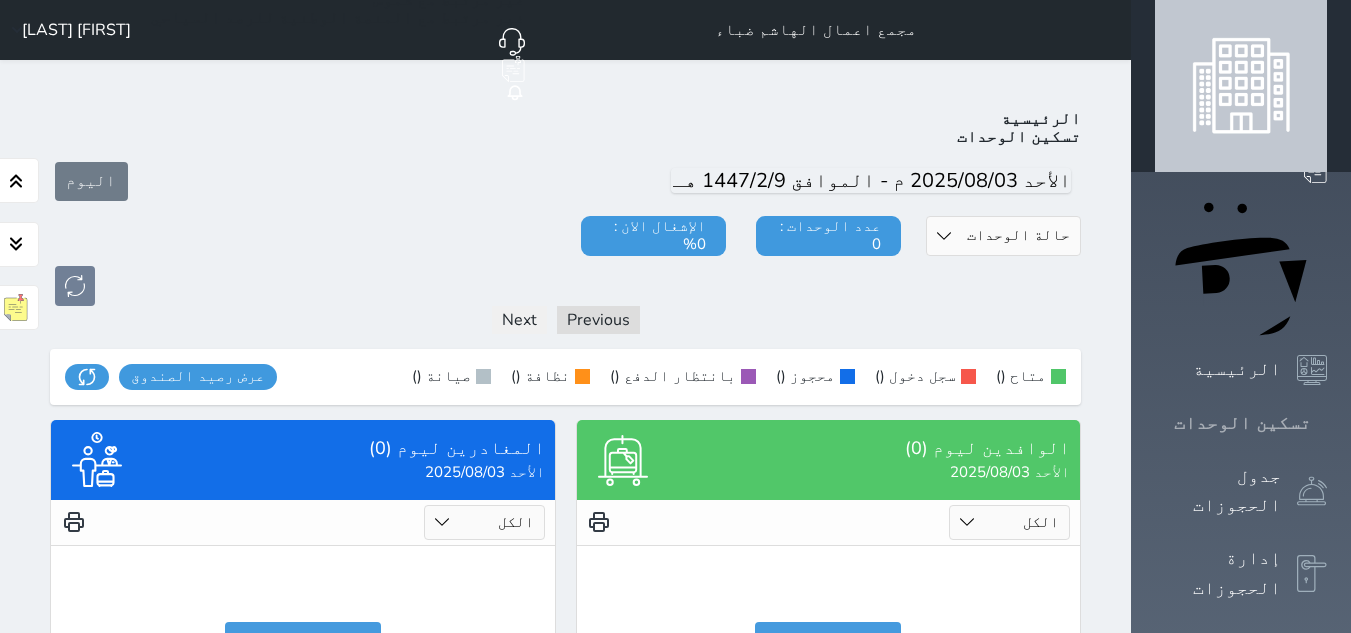 click on "تسكين الوحدات" at bounding box center (1242, 423) 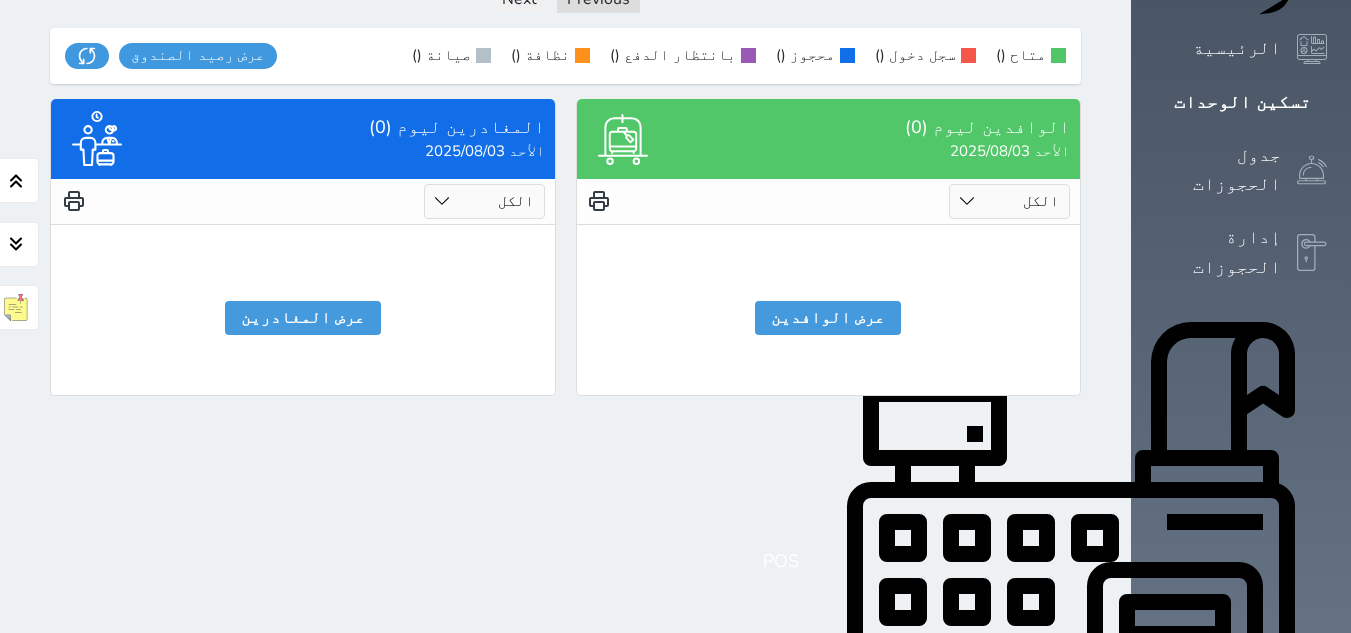 scroll, scrollTop: 370, scrollLeft: 0, axis: vertical 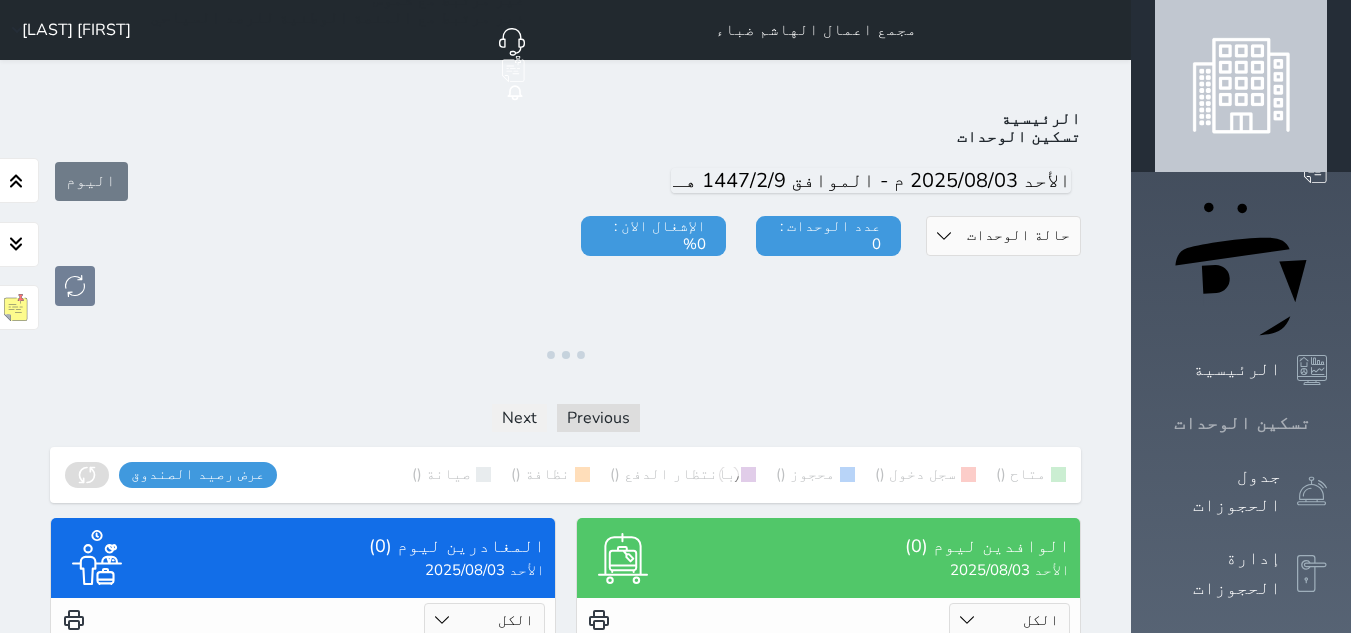 click on "تسكين الوحدات" at bounding box center [1242, 423] 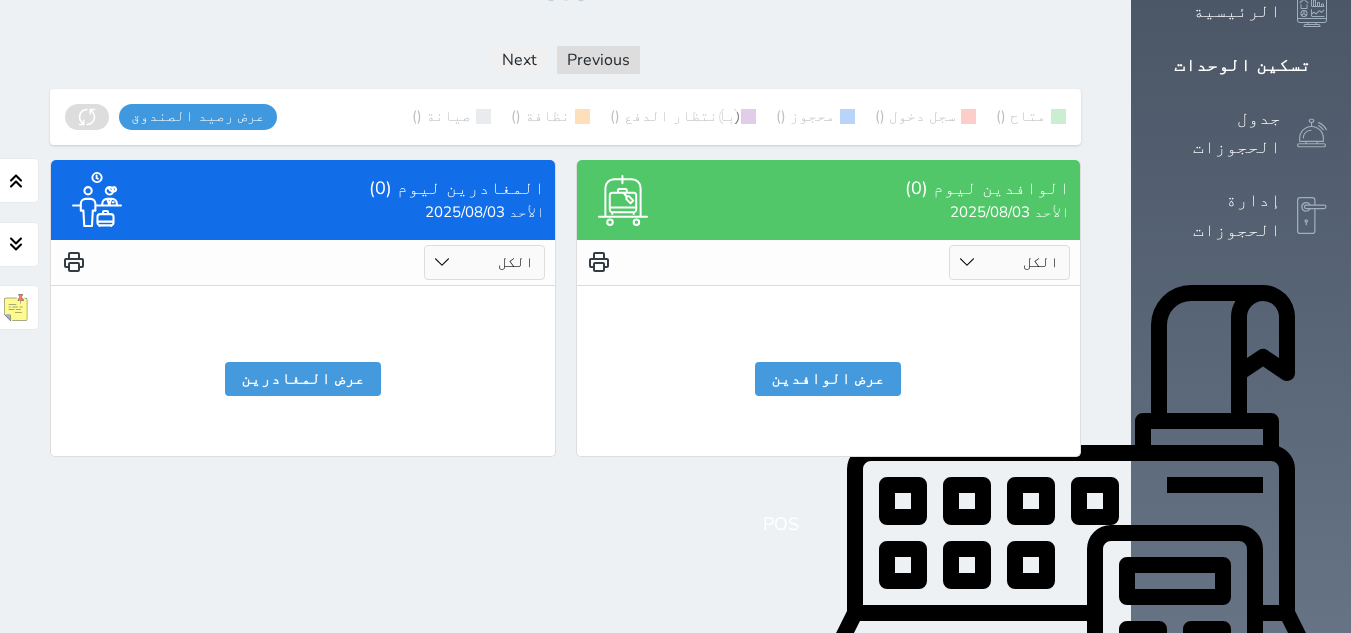 scroll, scrollTop: 0, scrollLeft: 0, axis: both 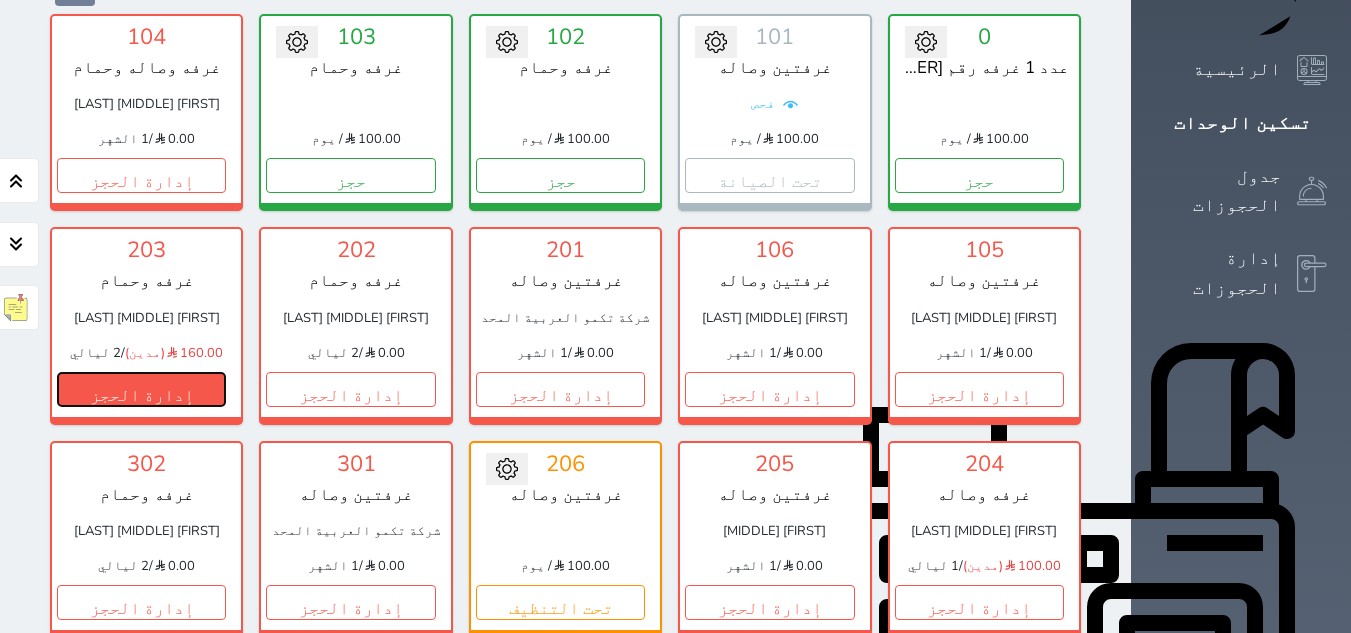 click on "إدارة الحجز" at bounding box center [141, 389] 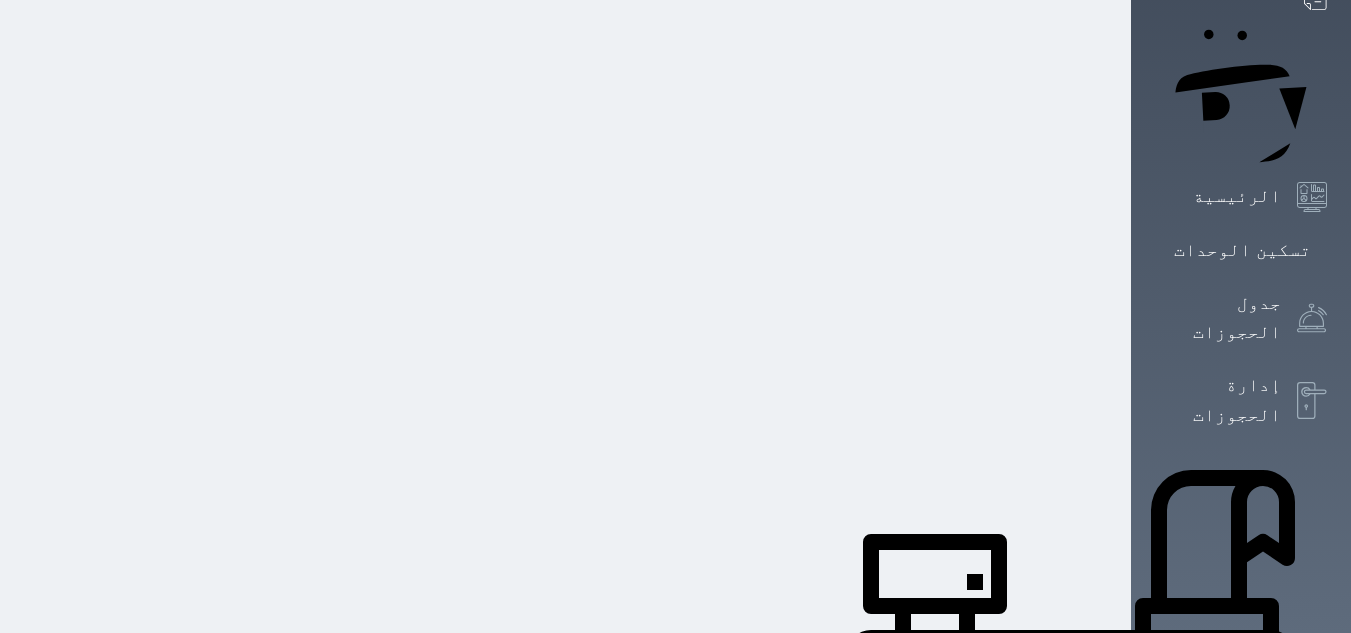 scroll, scrollTop: 0, scrollLeft: 0, axis: both 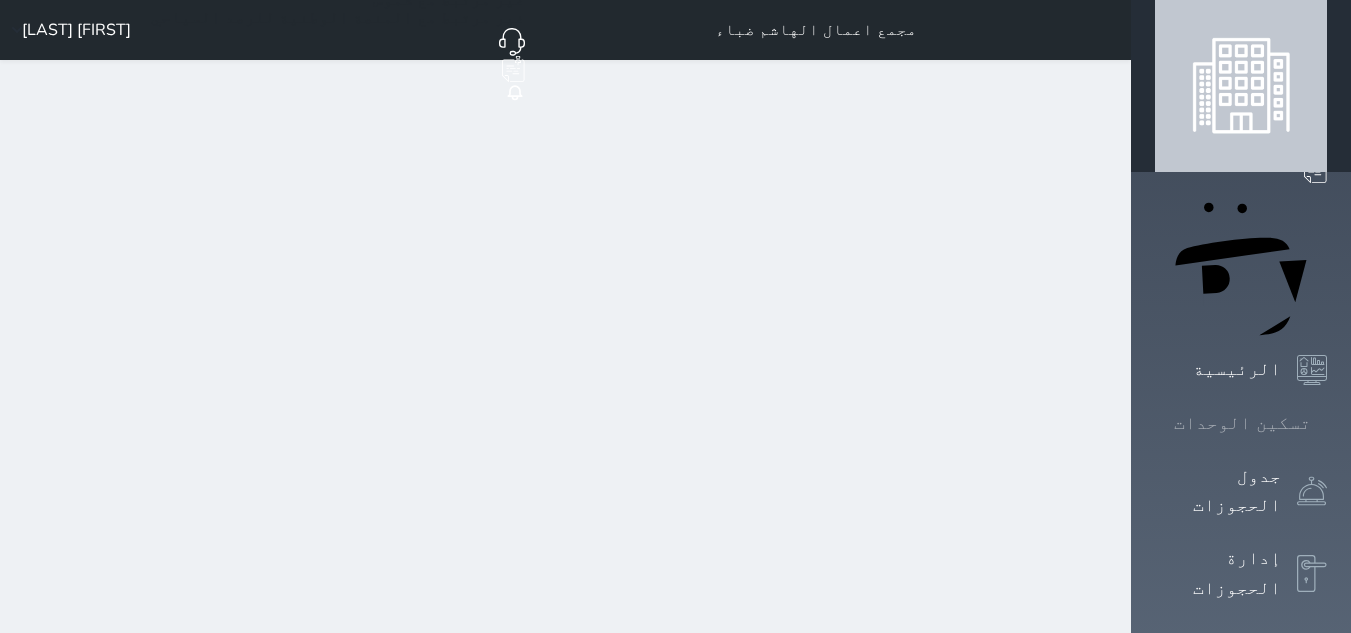 click on "تسكين الوحدات" at bounding box center (1242, 423) 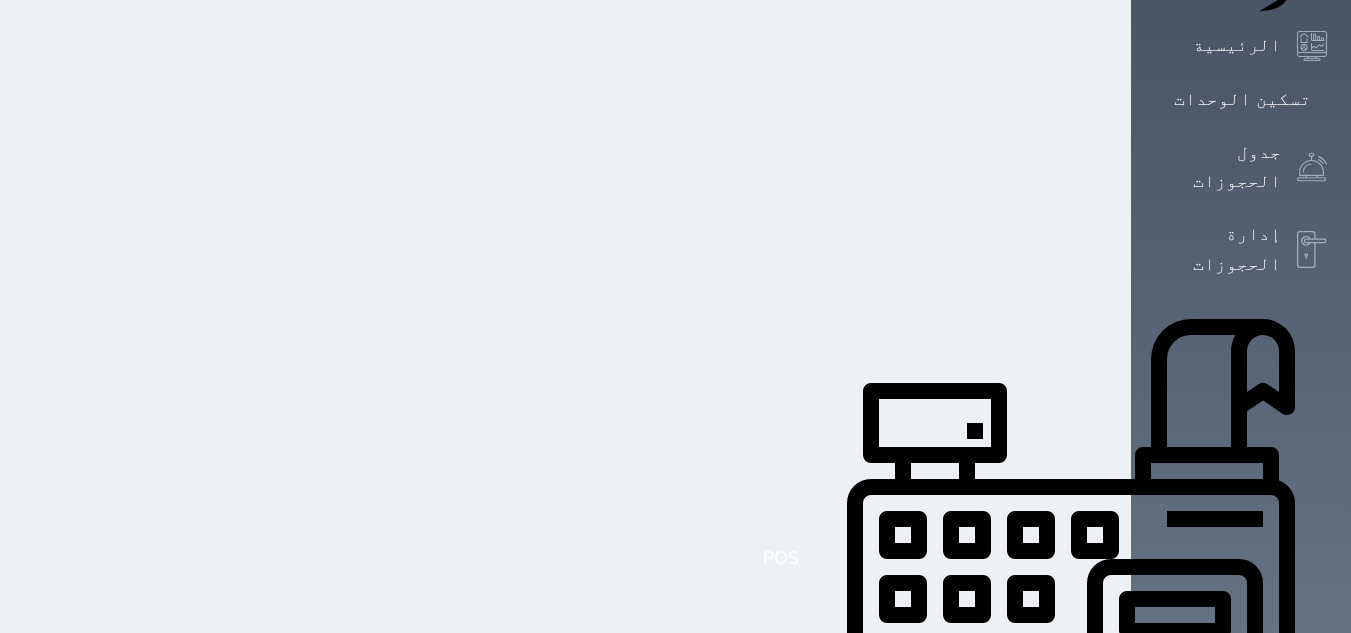 scroll, scrollTop: 0, scrollLeft: 0, axis: both 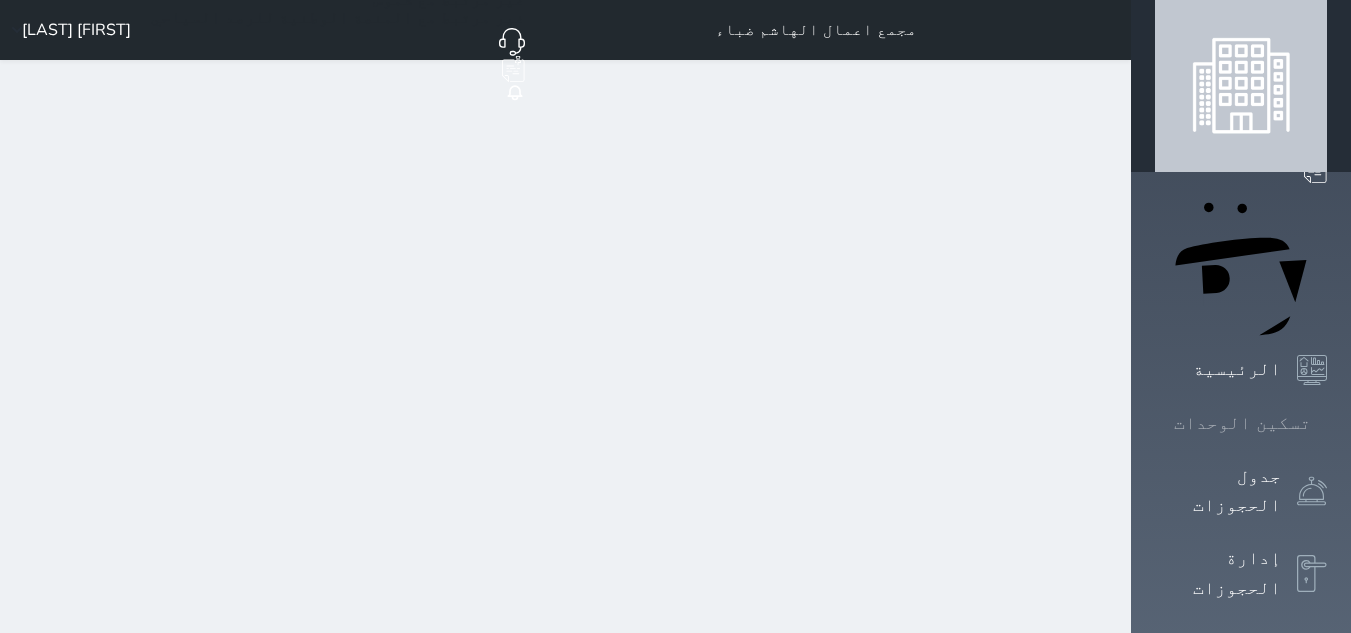 click on "تسكين الوحدات" at bounding box center (1242, 423) 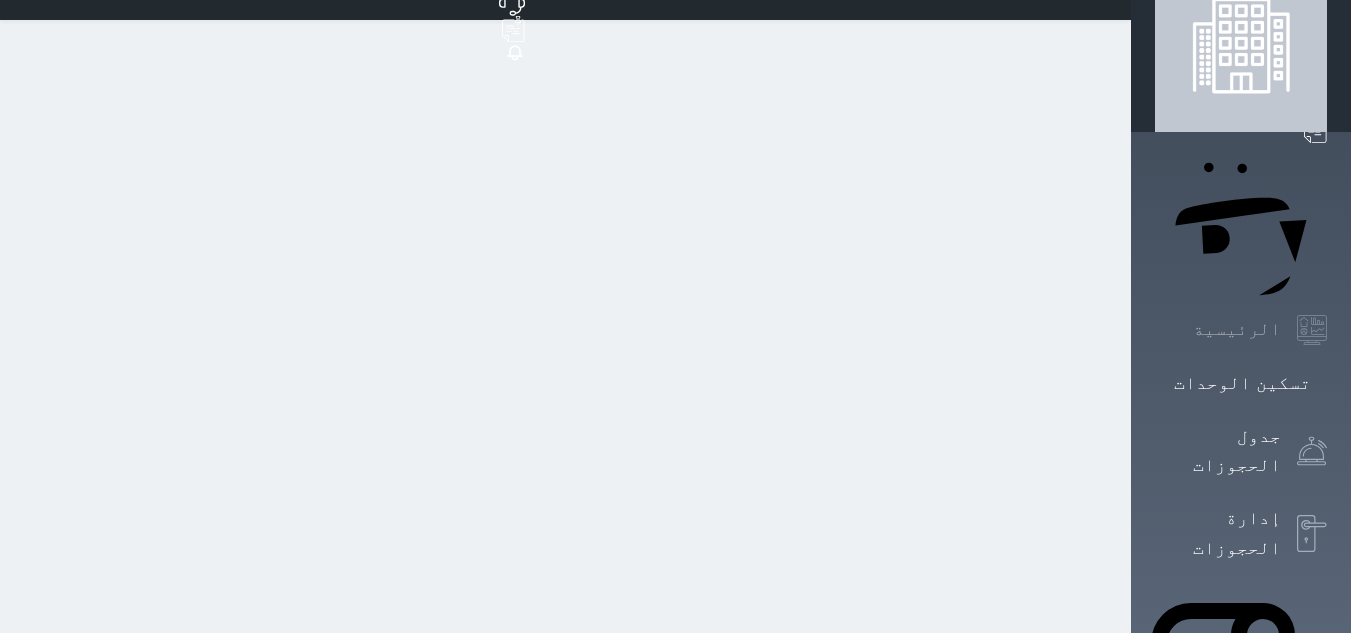 scroll, scrollTop: 0, scrollLeft: 0, axis: both 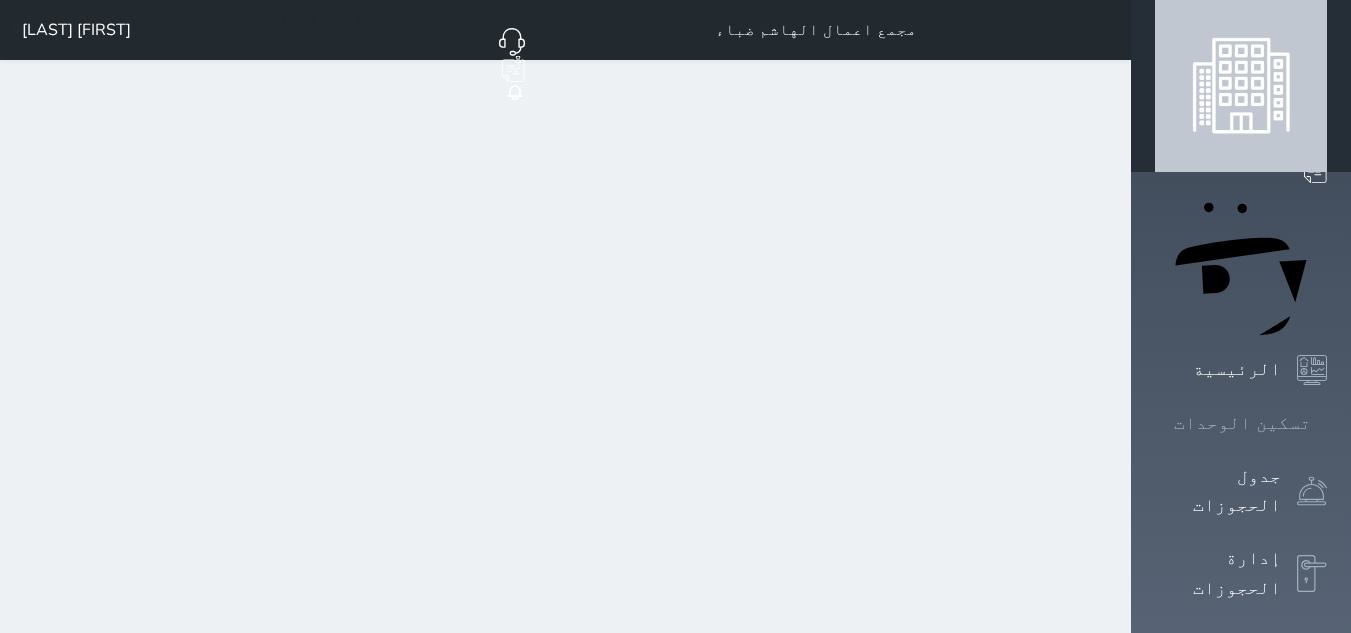 click on "تسكين الوحدات" at bounding box center [1242, 423] 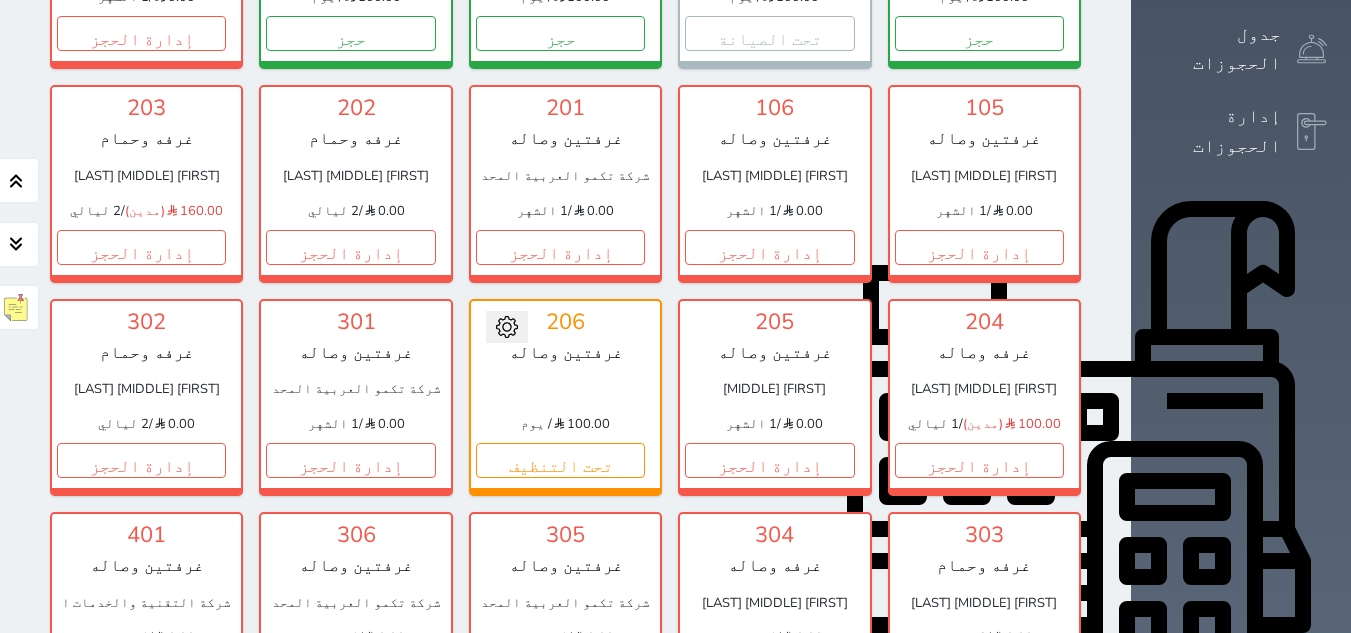 scroll, scrollTop: 478, scrollLeft: 0, axis: vertical 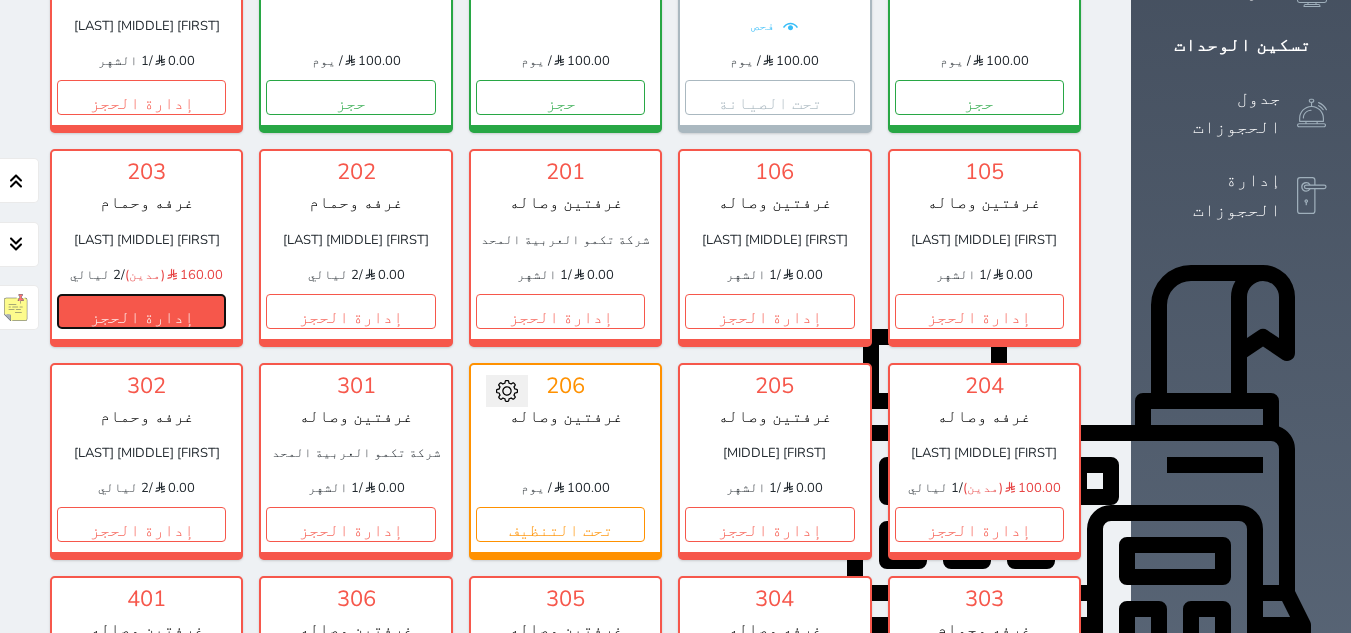 click on "إدارة الحجز" at bounding box center [141, 311] 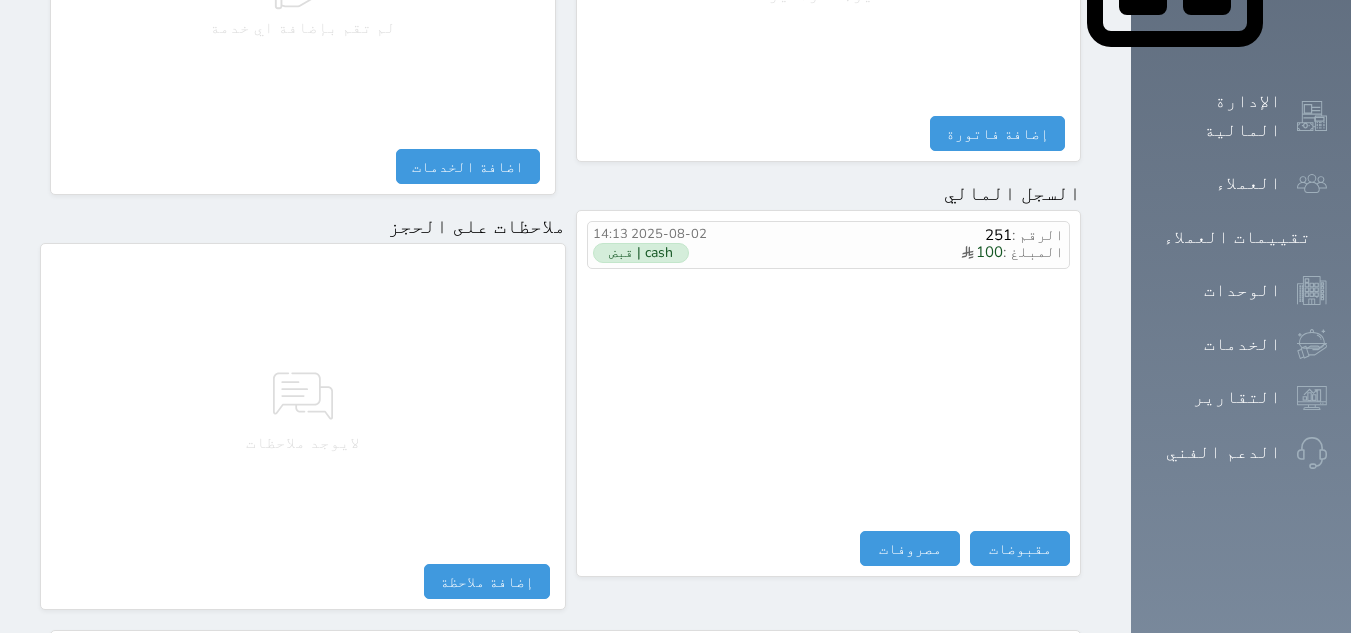 scroll, scrollTop: 1092, scrollLeft: 0, axis: vertical 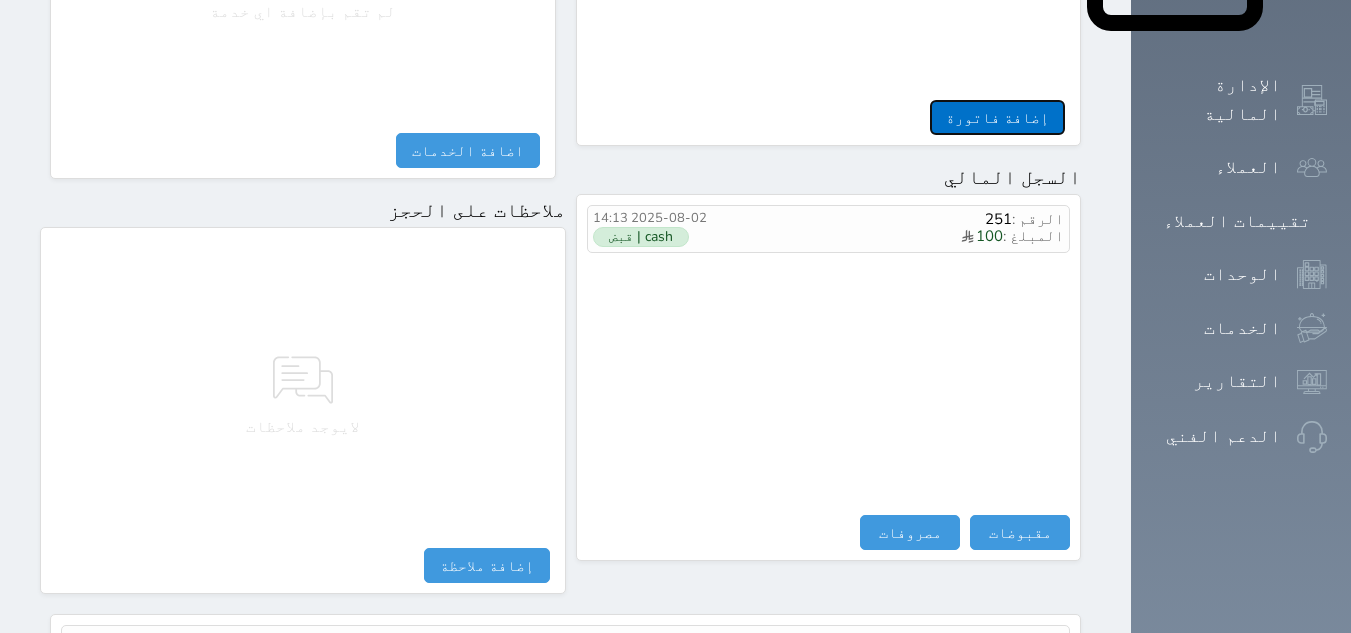 click on "إضافة فاتورة" at bounding box center (997, 117) 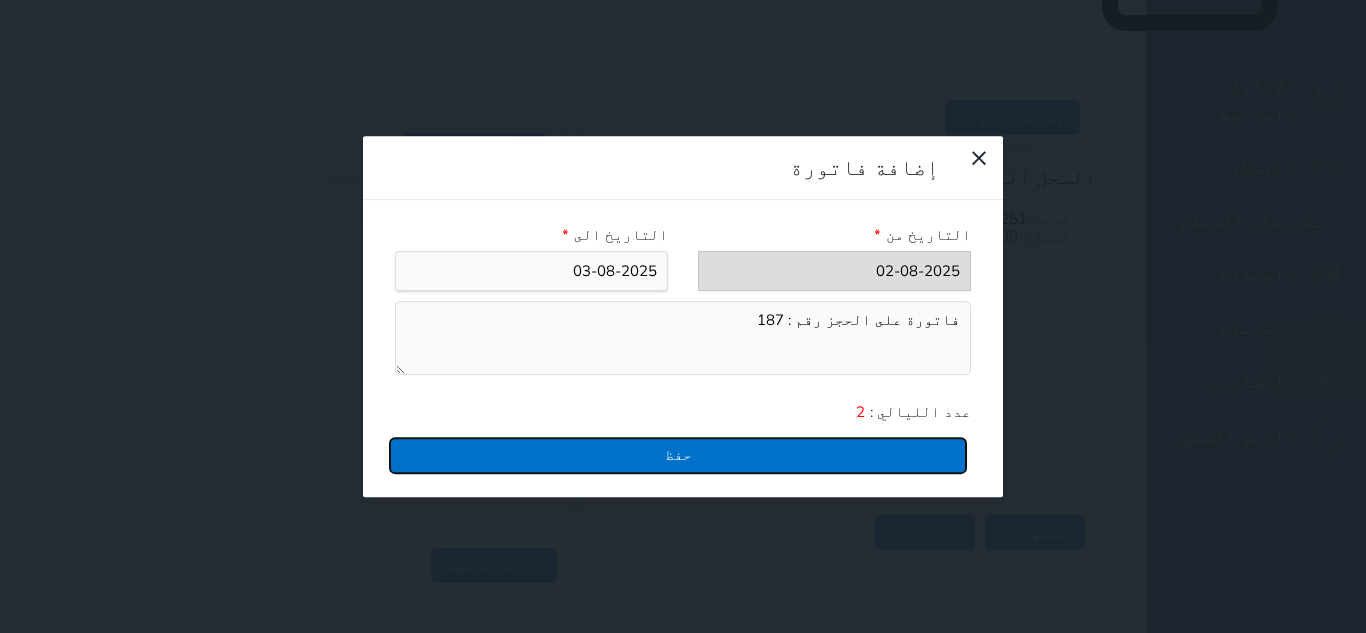 click on "حفظ" at bounding box center [678, 455] 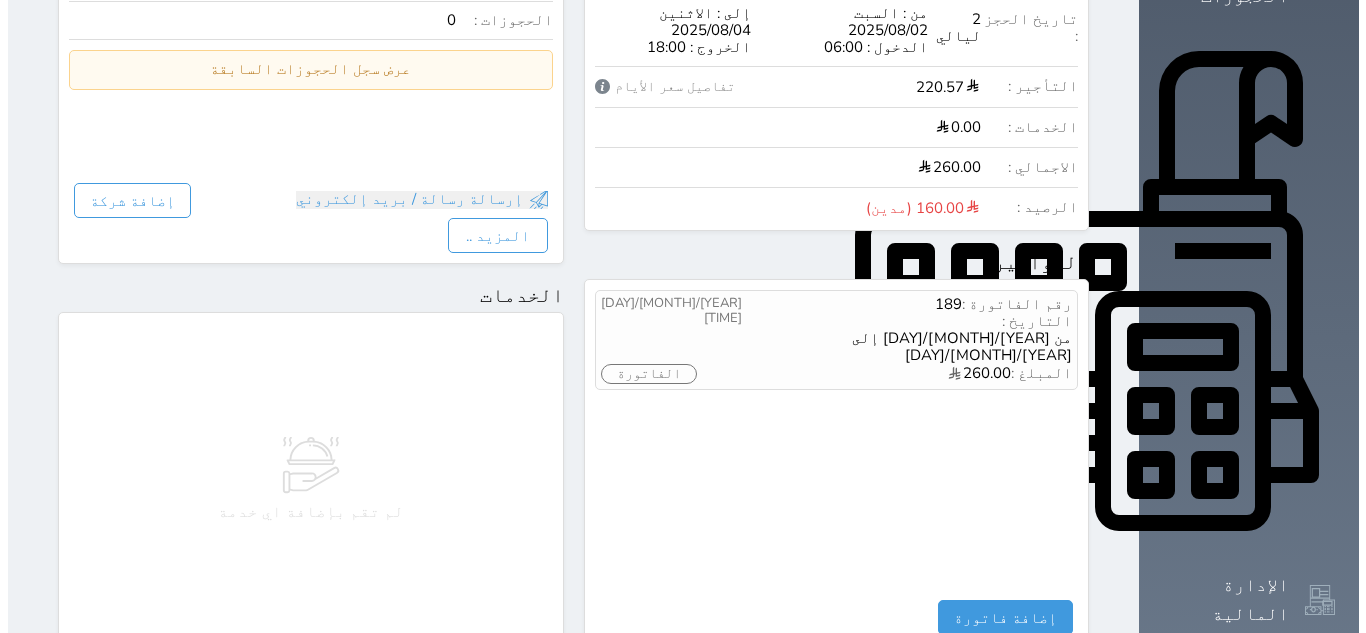 scroll, scrollTop: 600, scrollLeft: 0, axis: vertical 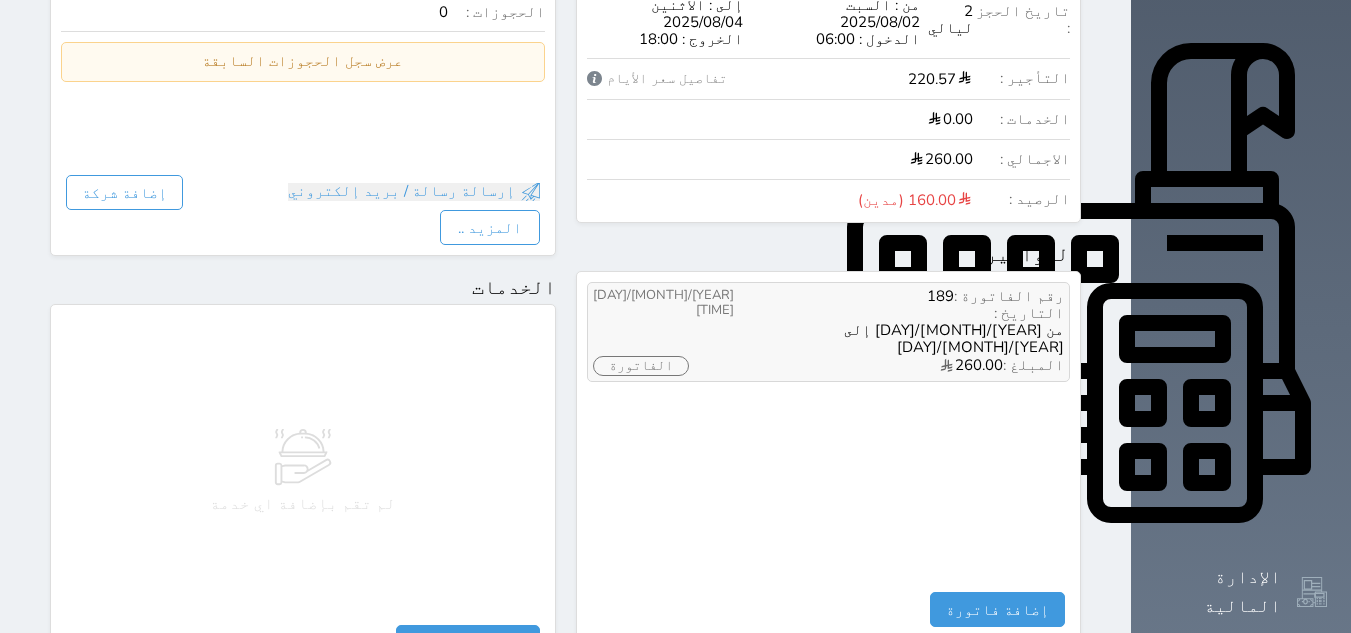 click on "الفاتورة" at bounding box center (641, 366) 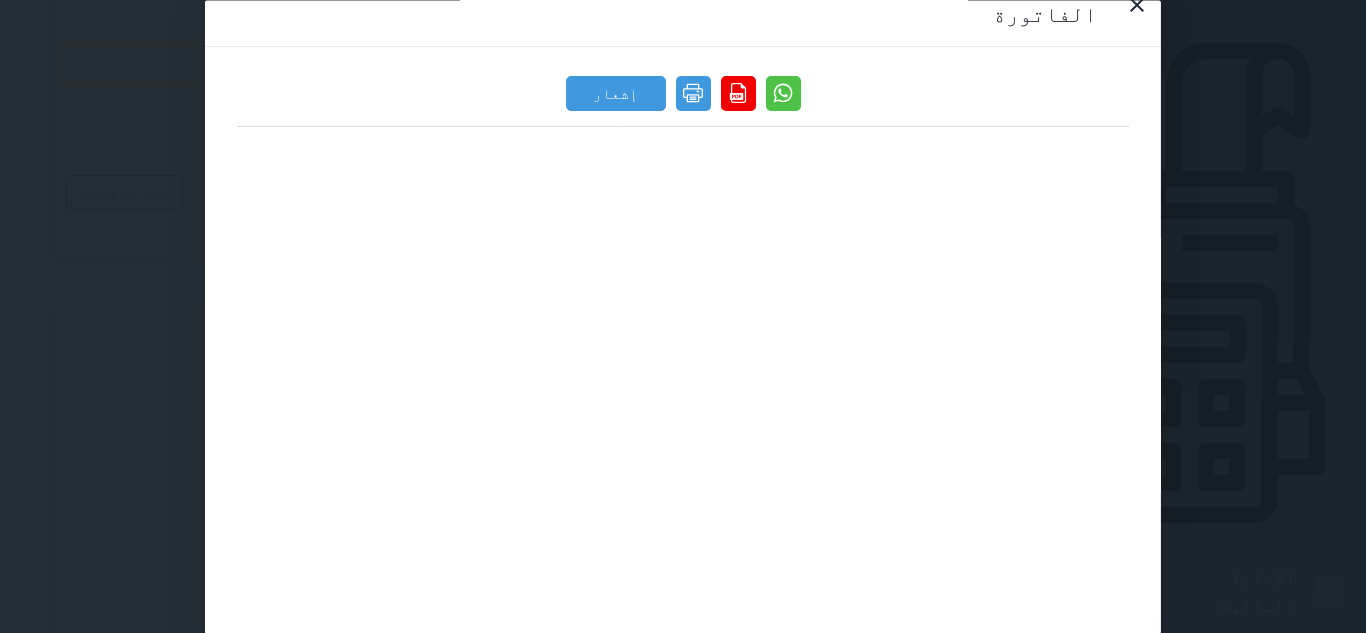 scroll, scrollTop: 22, scrollLeft: 0, axis: vertical 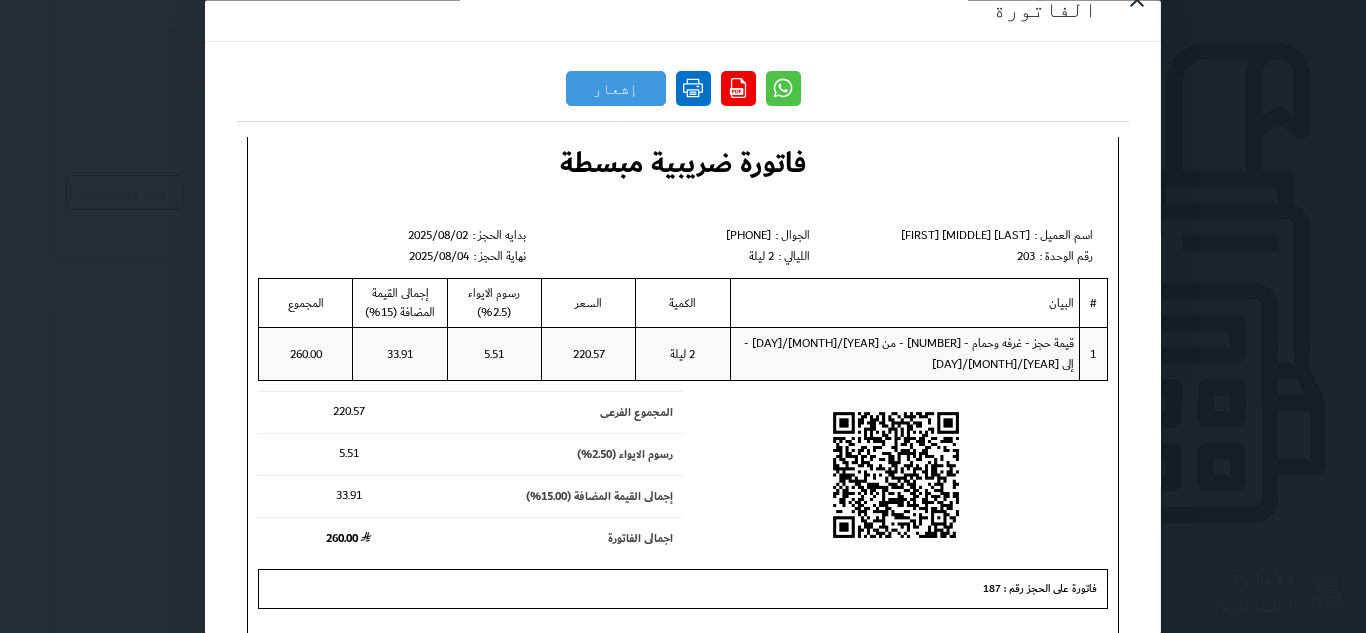 click at bounding box center [693, 88] 